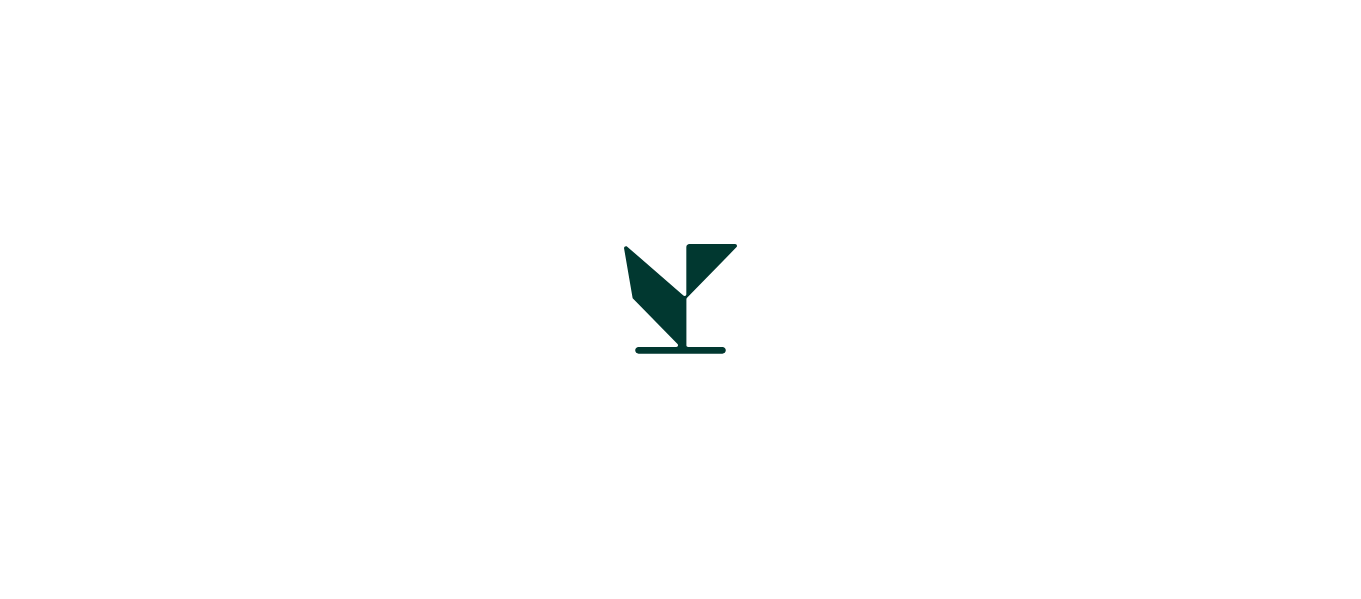 scroll, scrollTop: 0, scrollLeft: 0, axis: both 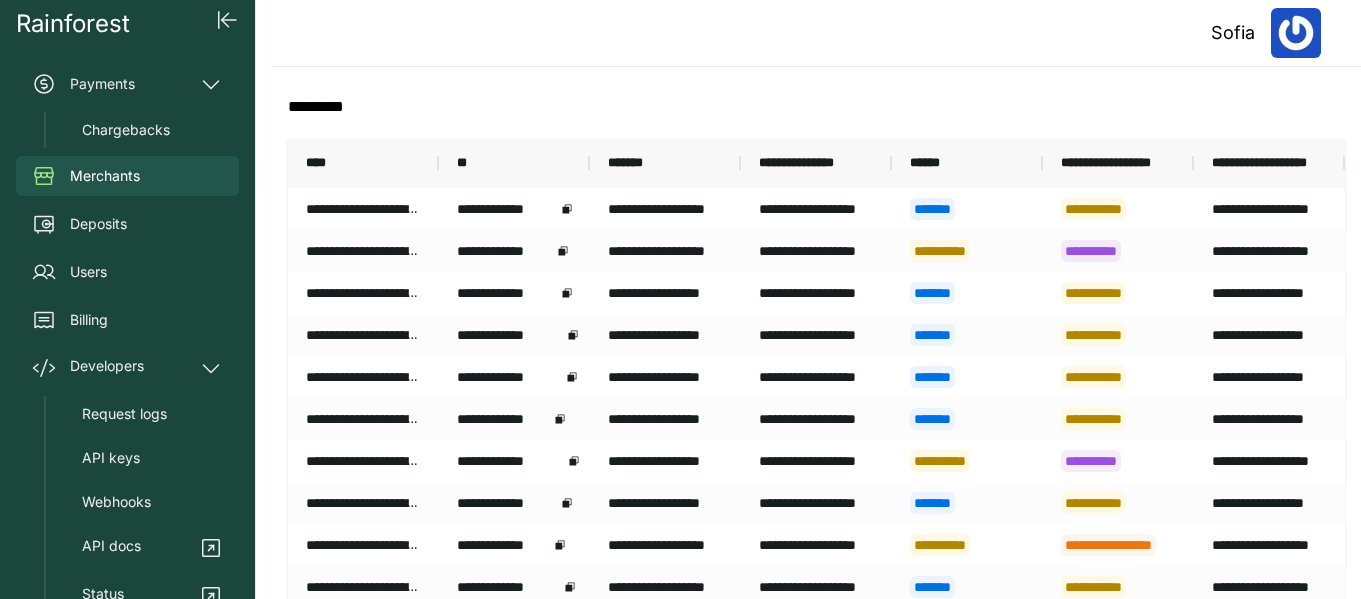 click on "**********" 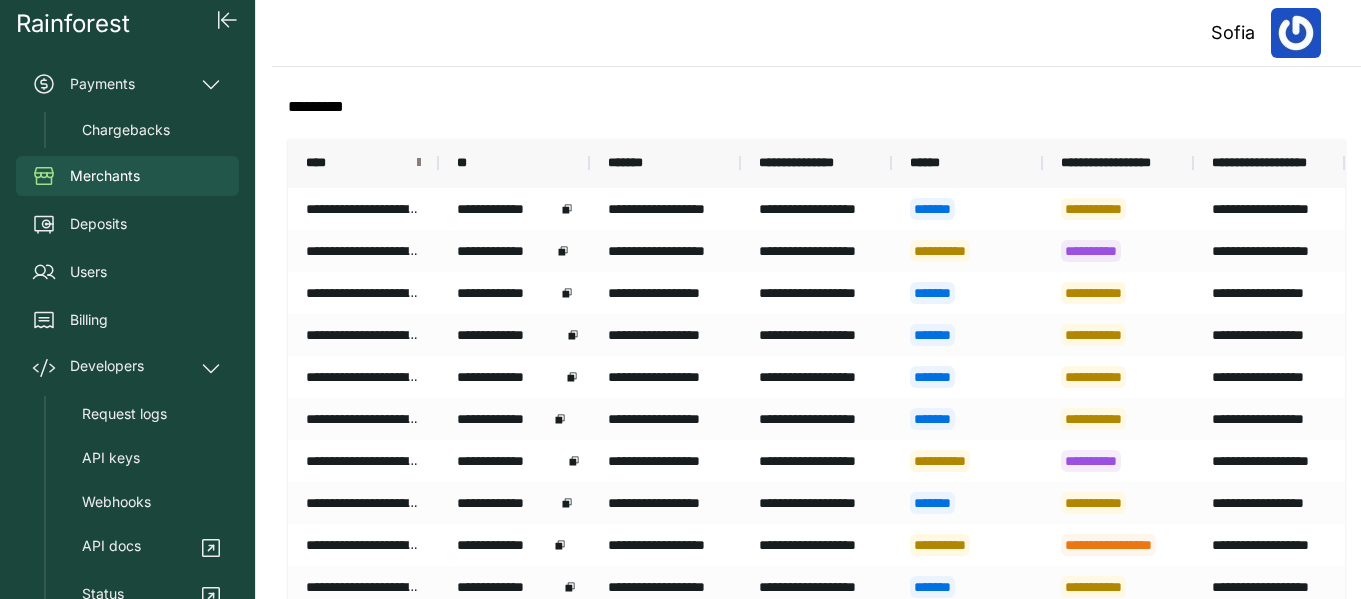 click at bounding box center (419, 163) 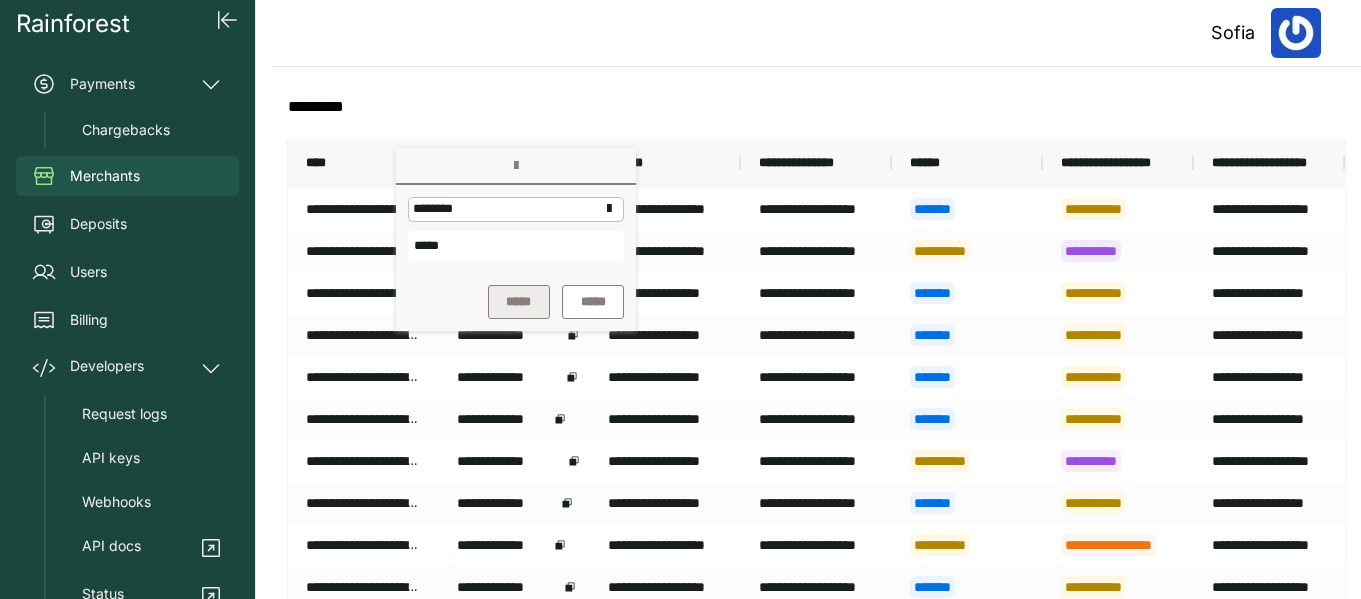 type on "*****" 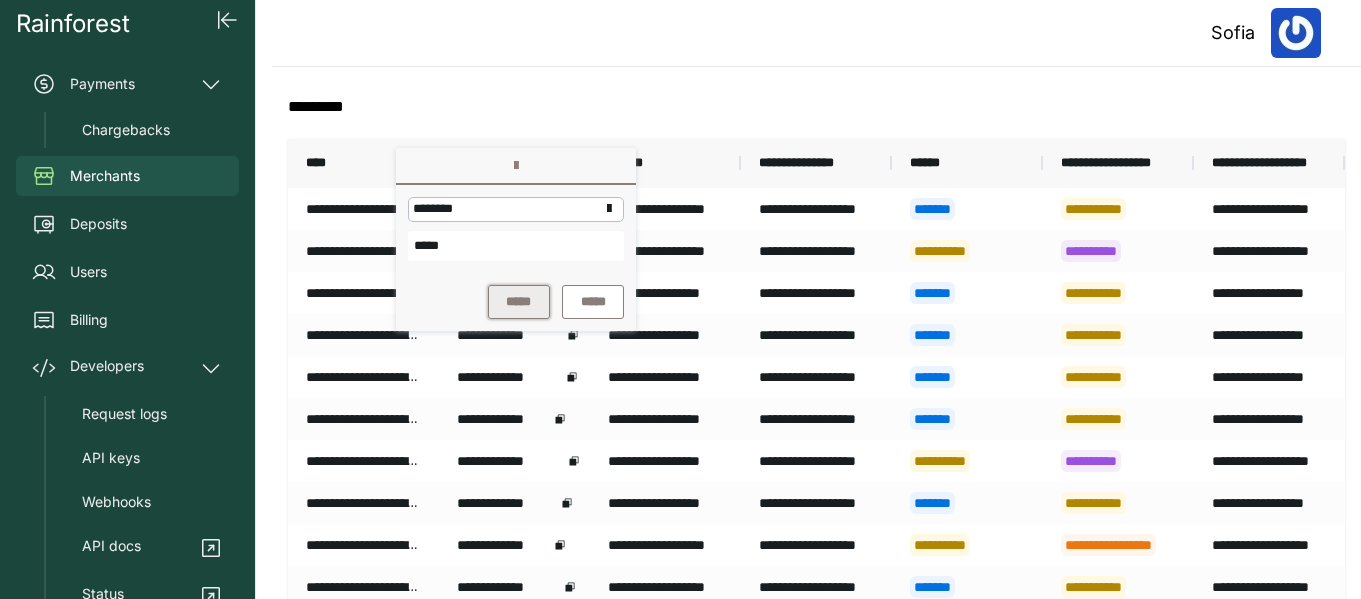 click on "*****" at bounding box center [519, 302] 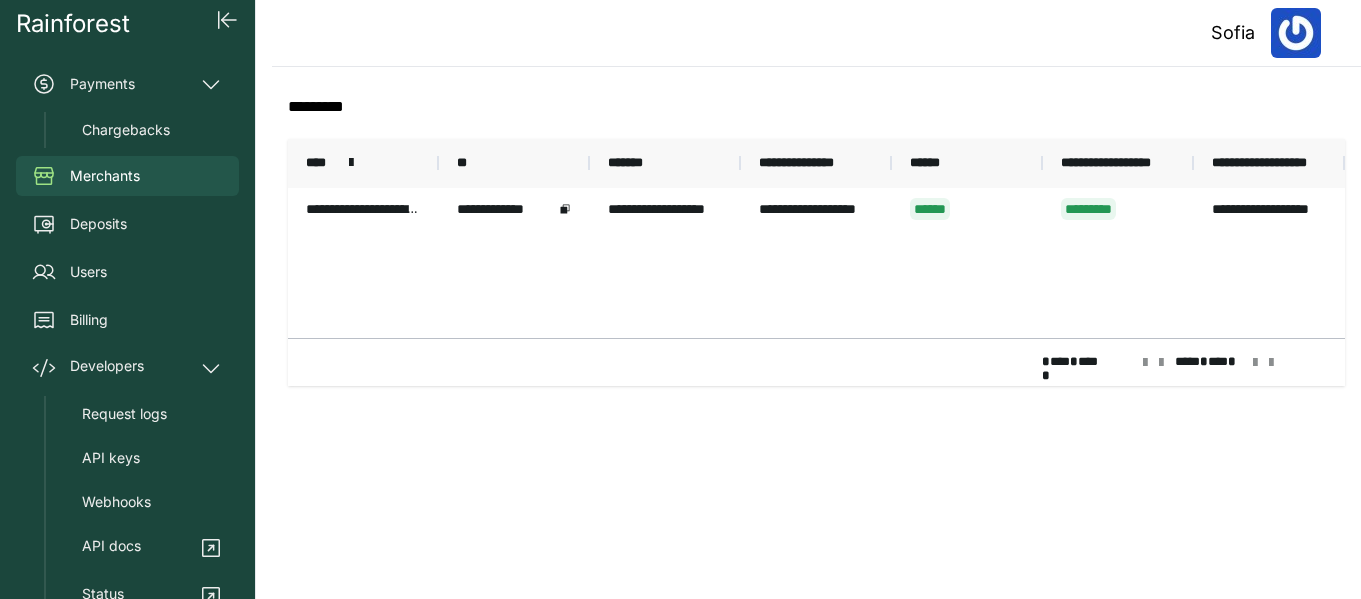 click on "**********" at bounding box center (816, 263) 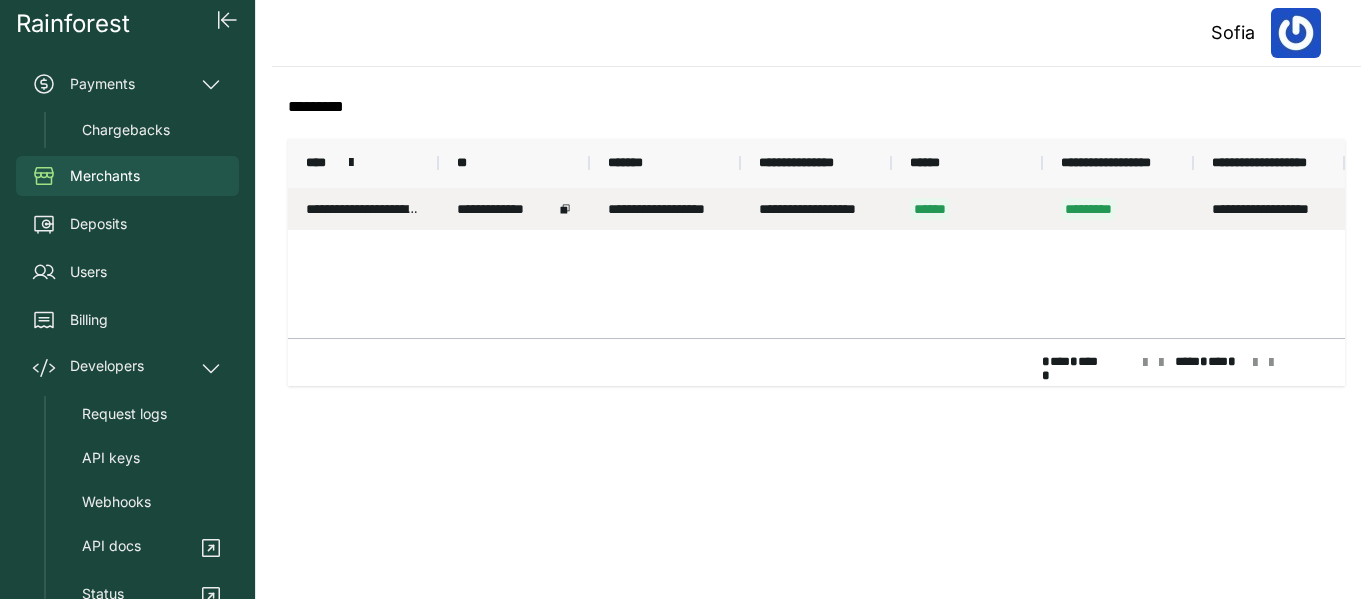 click on "**********" at bounding box center [363, 209] 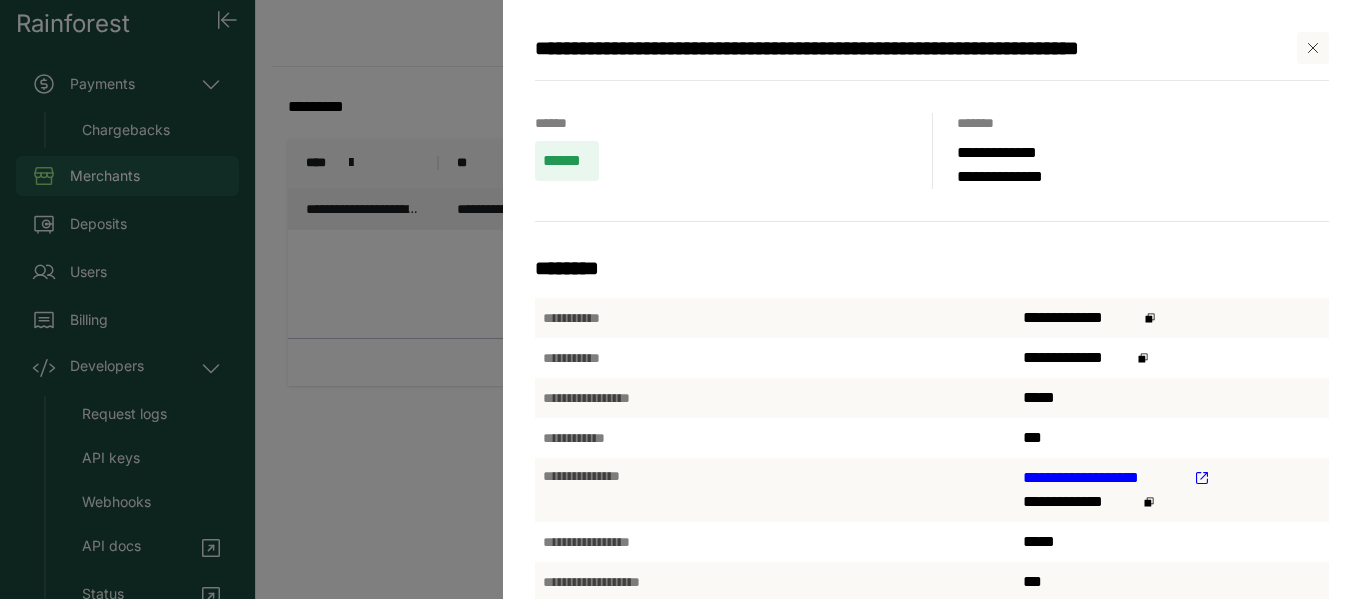 click on "**********" at bounding box center (680, 299) 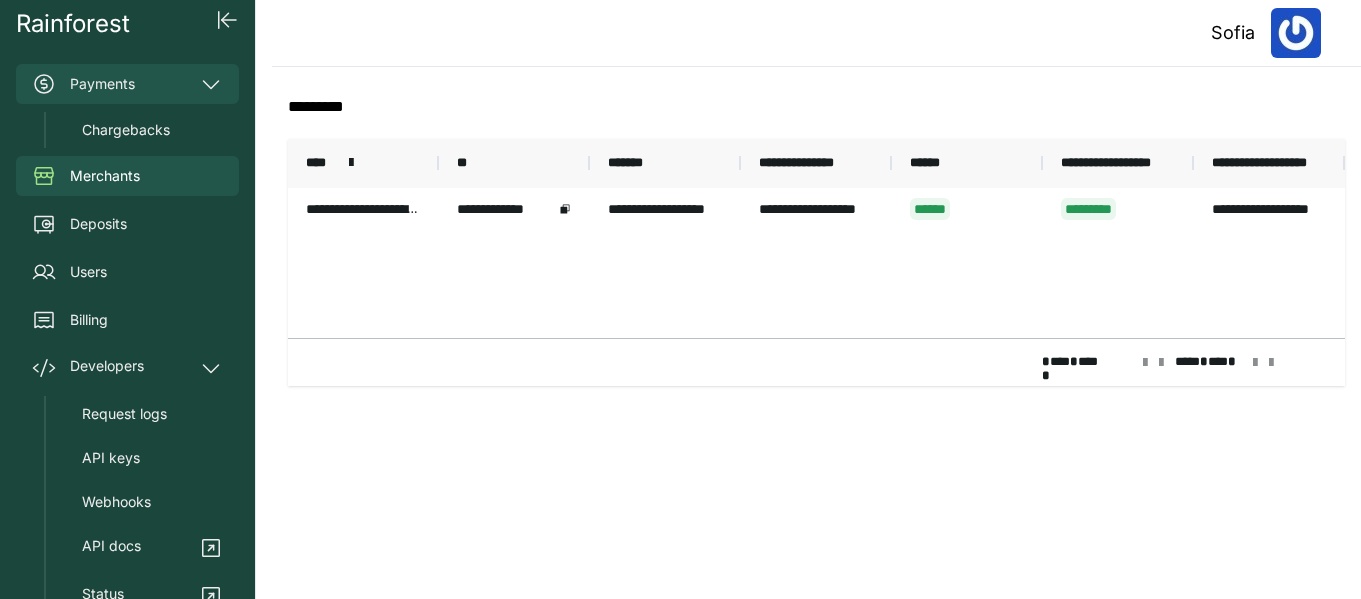 click on "Payments" at bounding box center (127, 84) 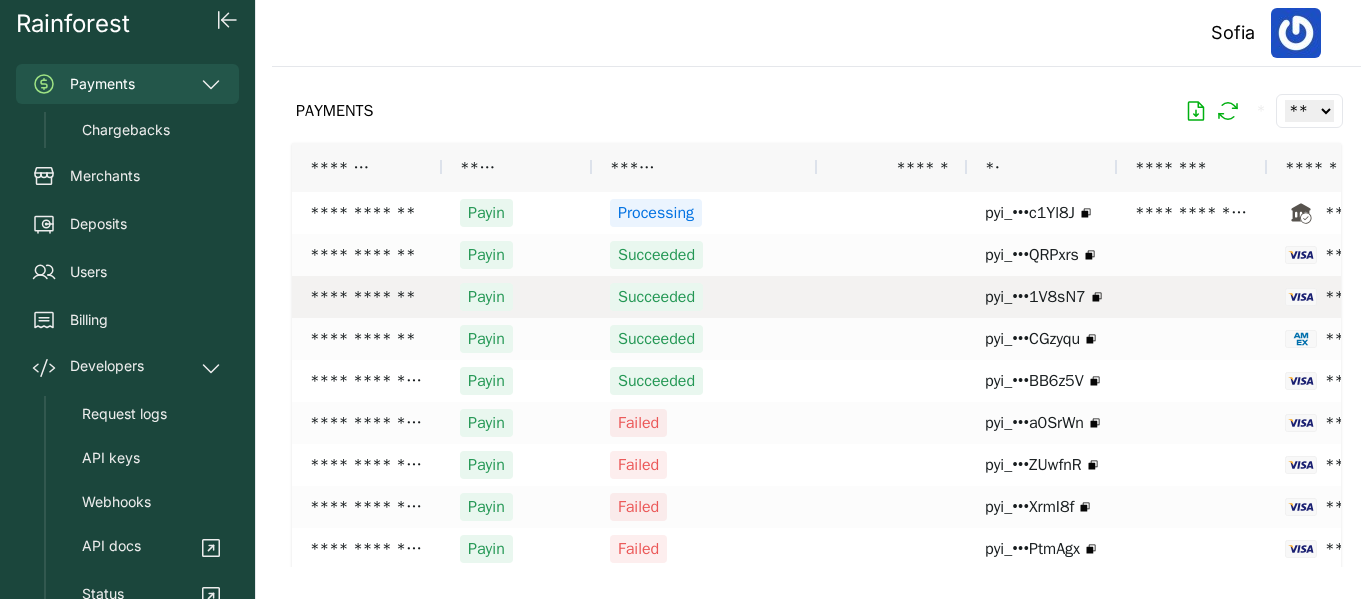 scroll, scrollTop: 0, scrollLeft: 147, axis: horizontal 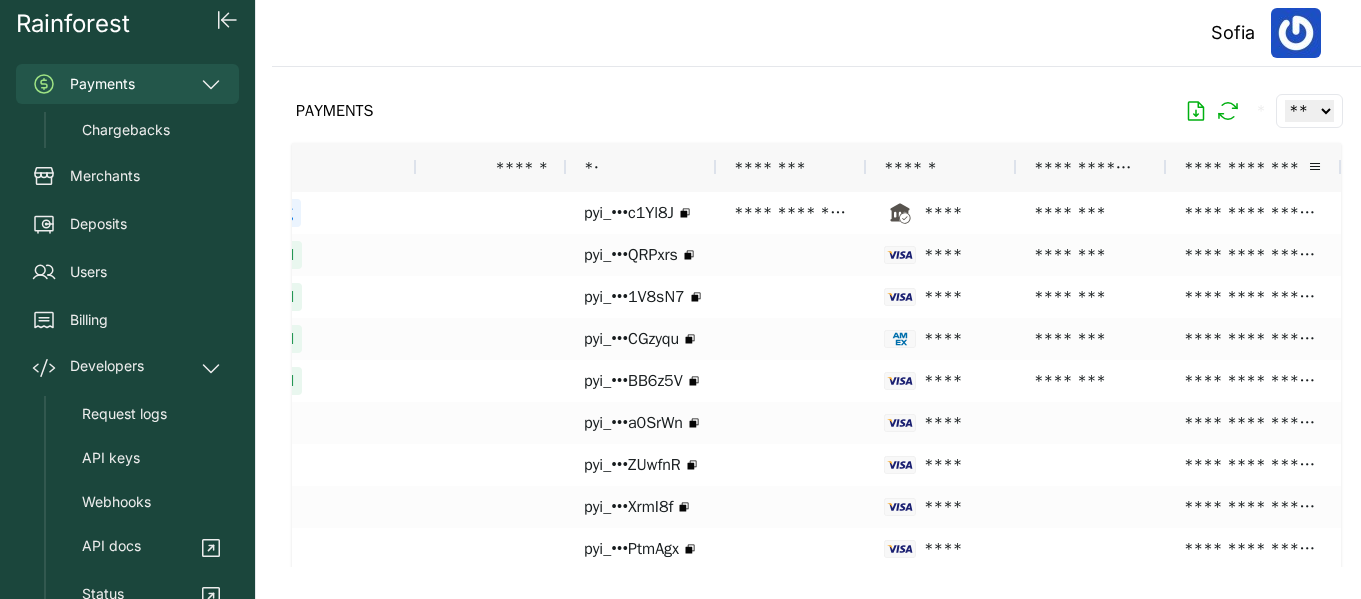 click on "**********" at bounding box center (1253, 167) 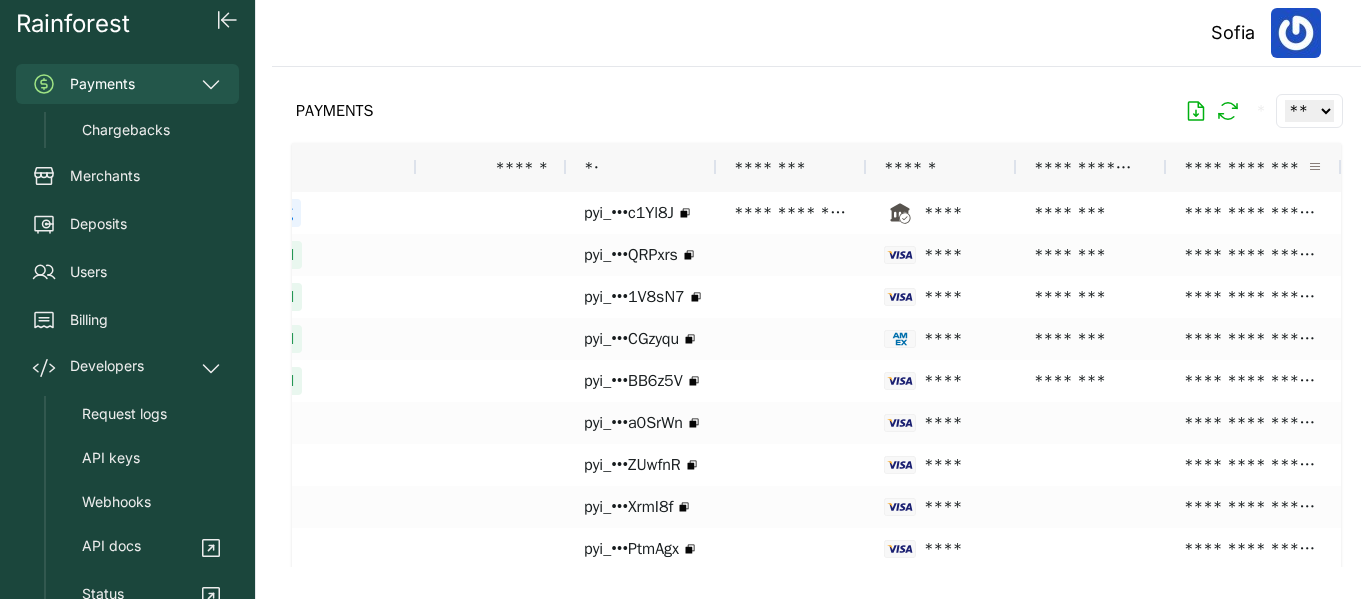 click at bounding box center [1315, 167] 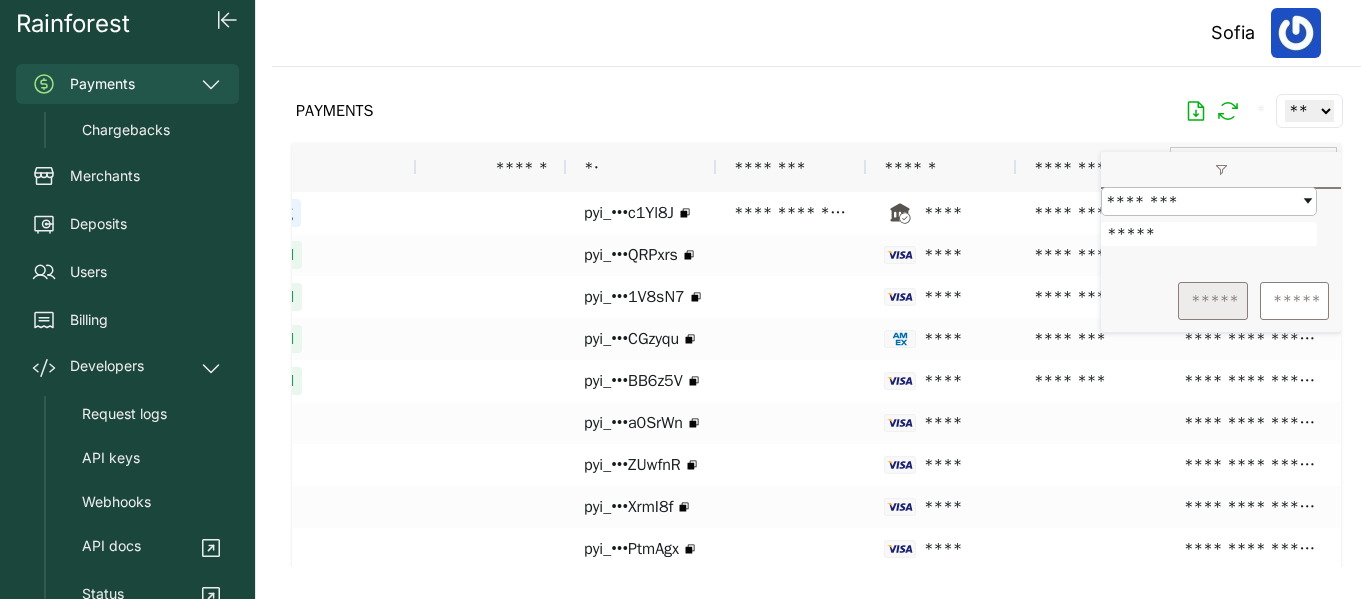 type on "*****" 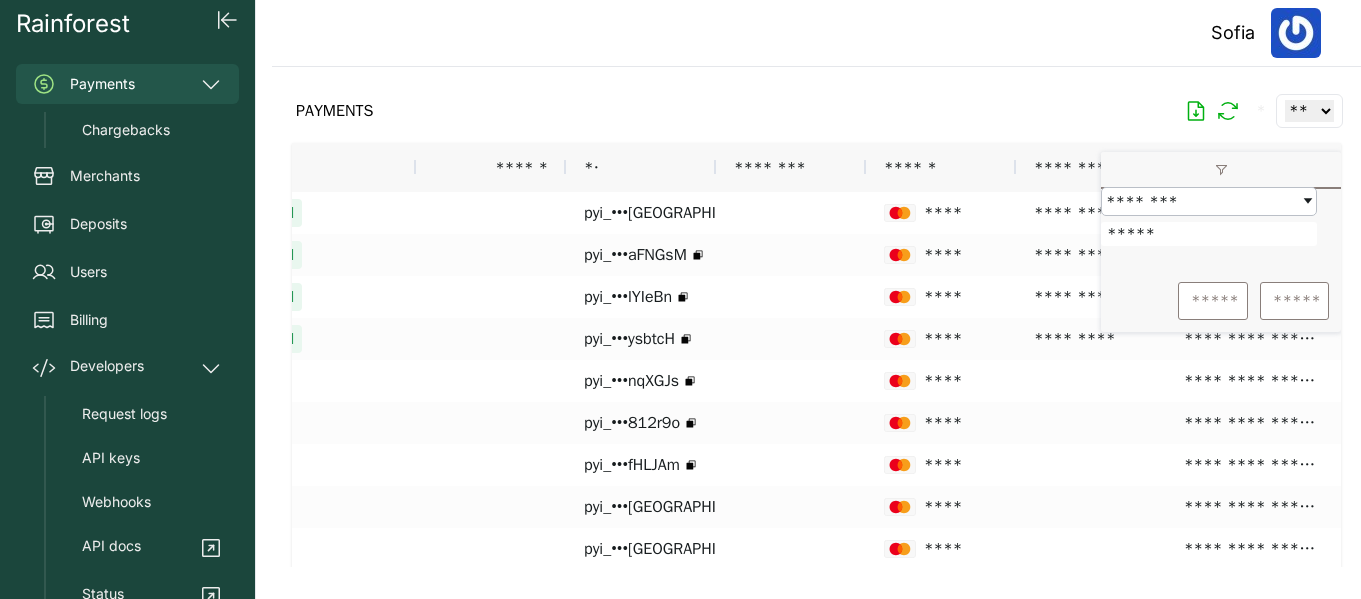 click on "Sofia" at bounding box center [816, 33] 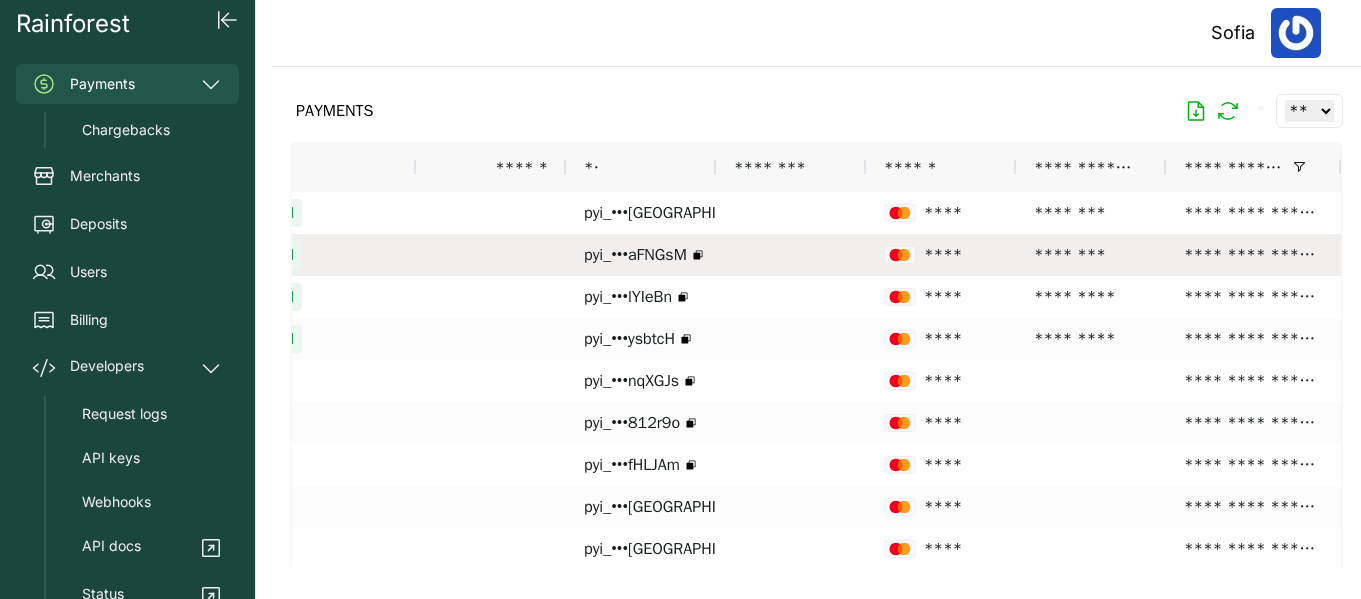 scroll, scrollTop: 0, scrollLeft: 354, axis: horizontal 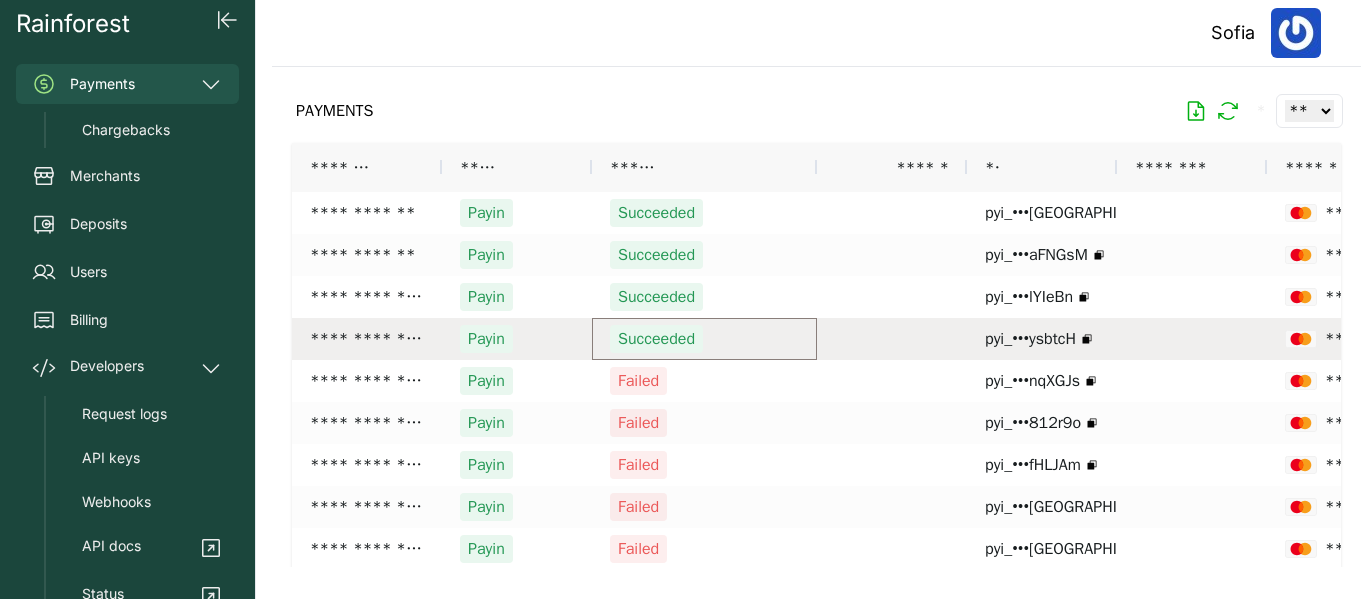 click on "Succeeded" at bounding box center [704, 339] 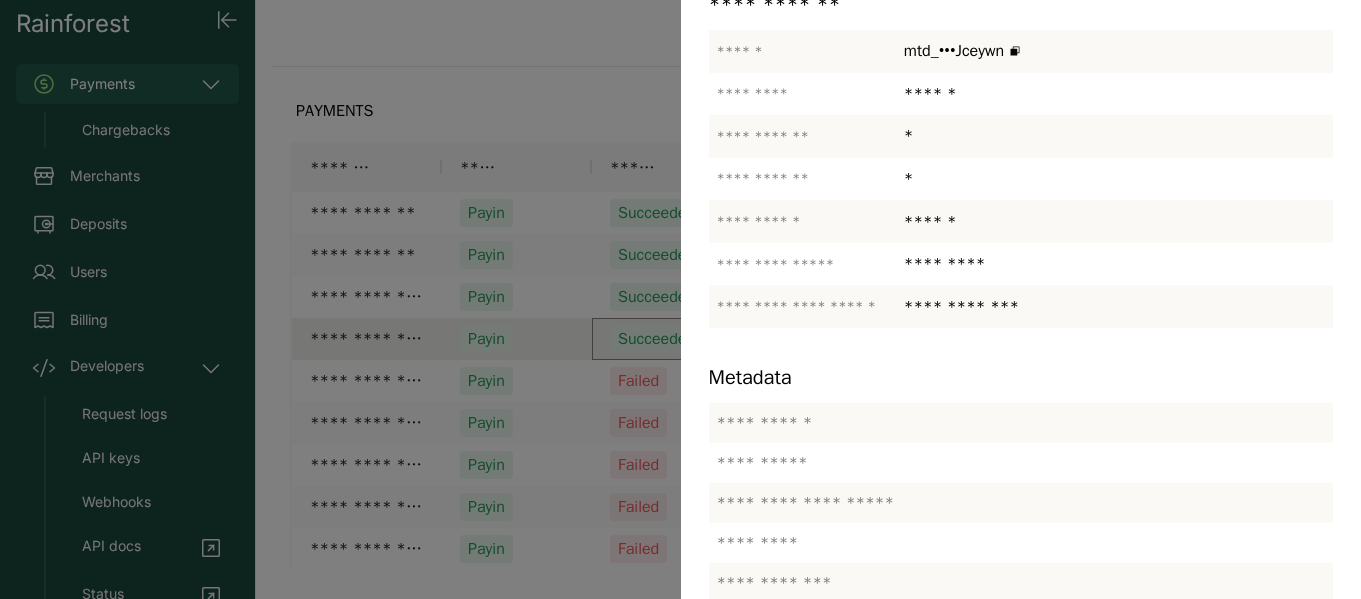 scroll, scrollTop: 0, scrollLeft: 0, axis: both 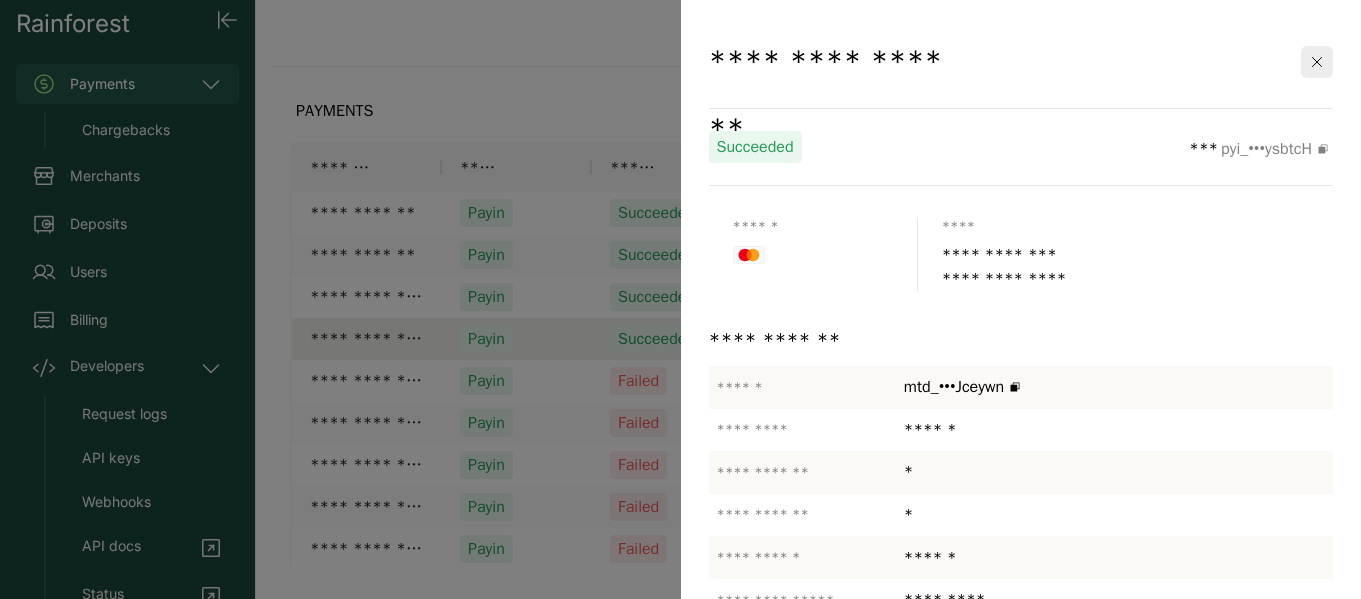 click at bounding box center [680, 299] 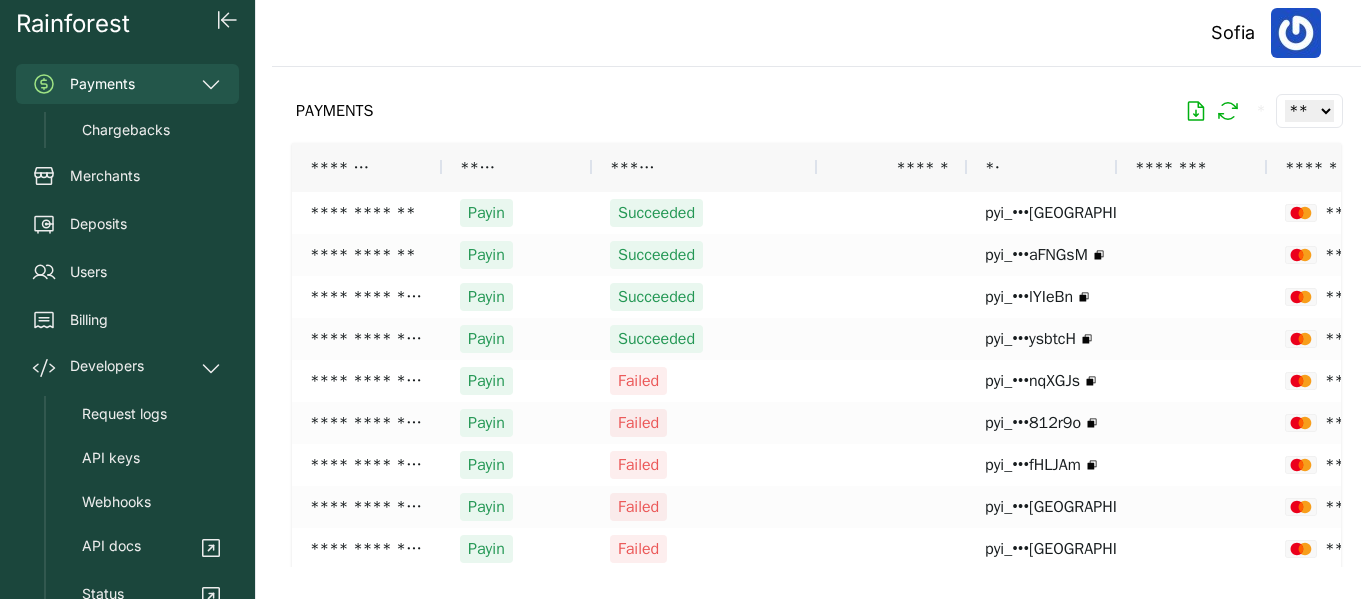 click on "Sofia" at bounding box center (816, 33) 